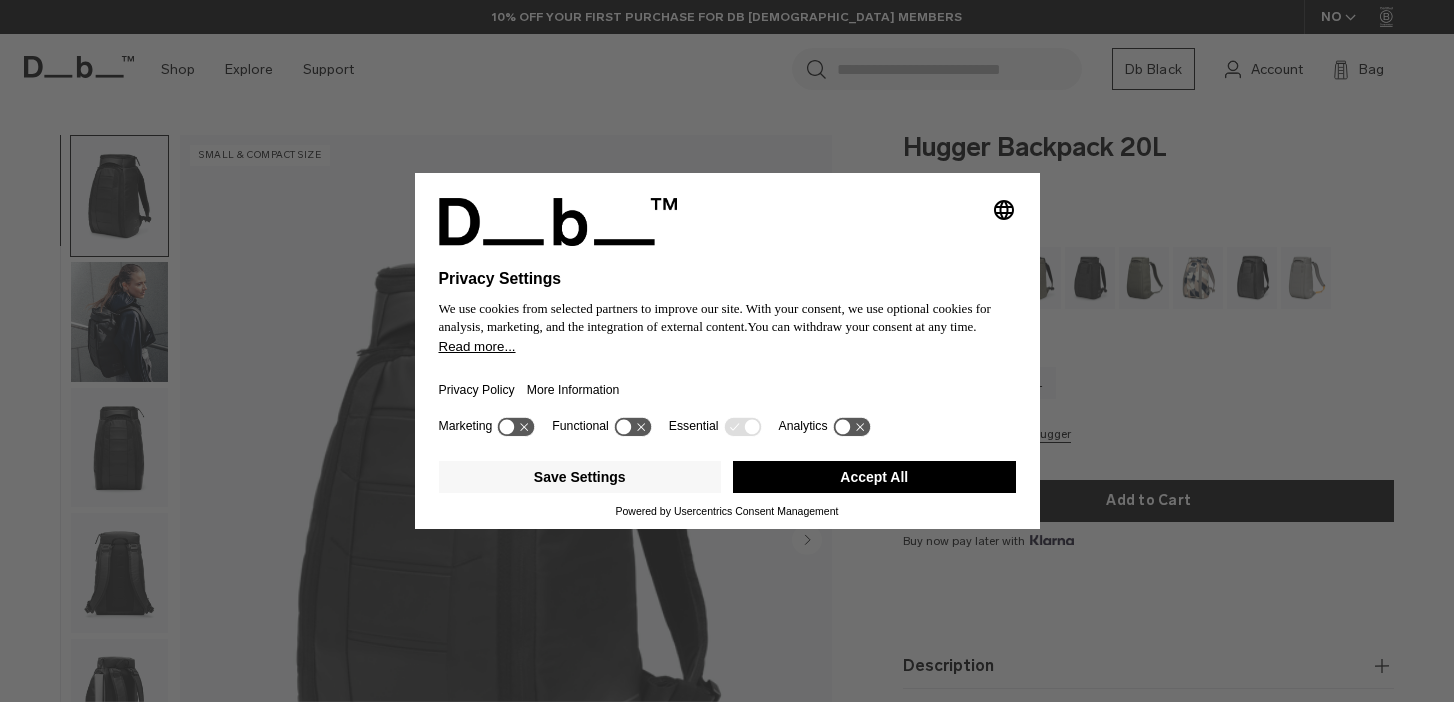 scroll, scrollTop: 0, scrollLeft: 0, axis: both 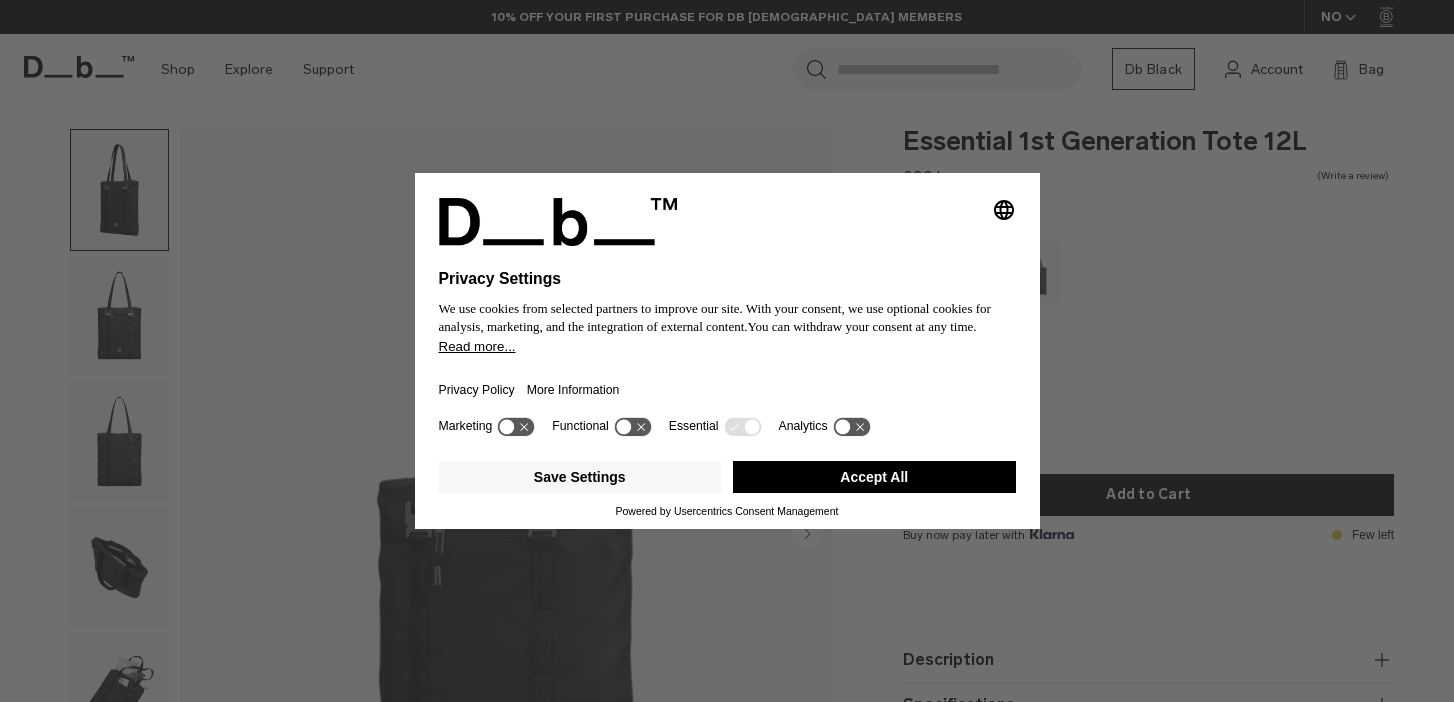 click on "Accept All" at bounding box center (874, 477) 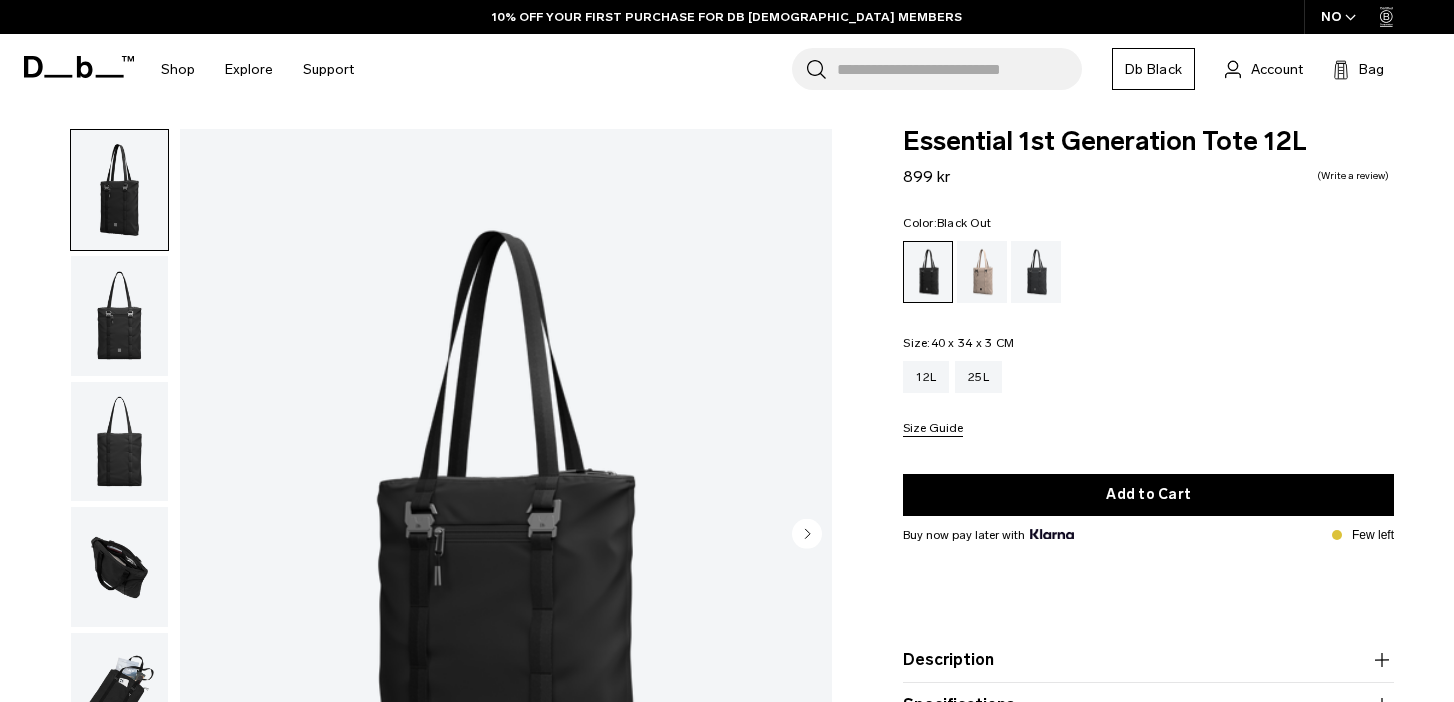 scroll, scrollTop: 0, scrollLeft: 0, axis: both 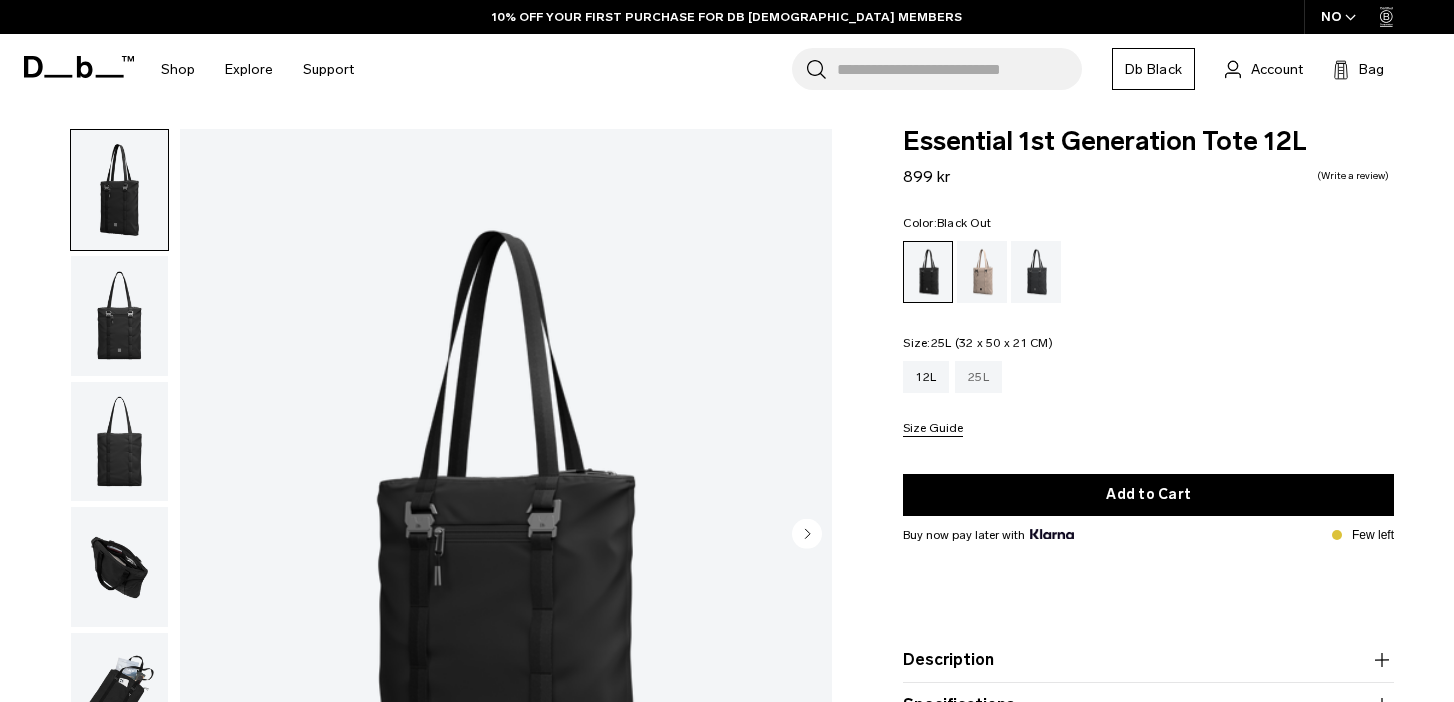click on "25L" at bounding box center [978, 377] 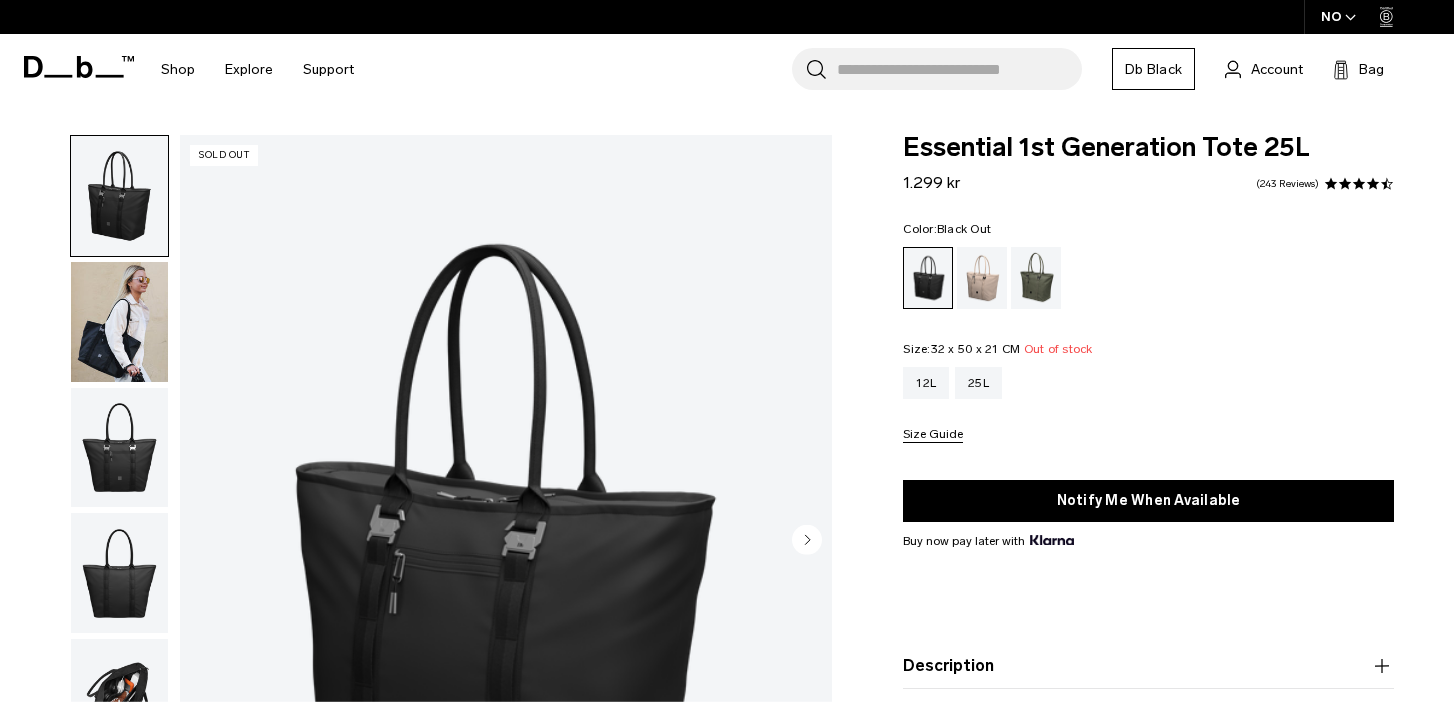 scroll, scrollTop: 158, scrollLeft: 0, axis: vertical 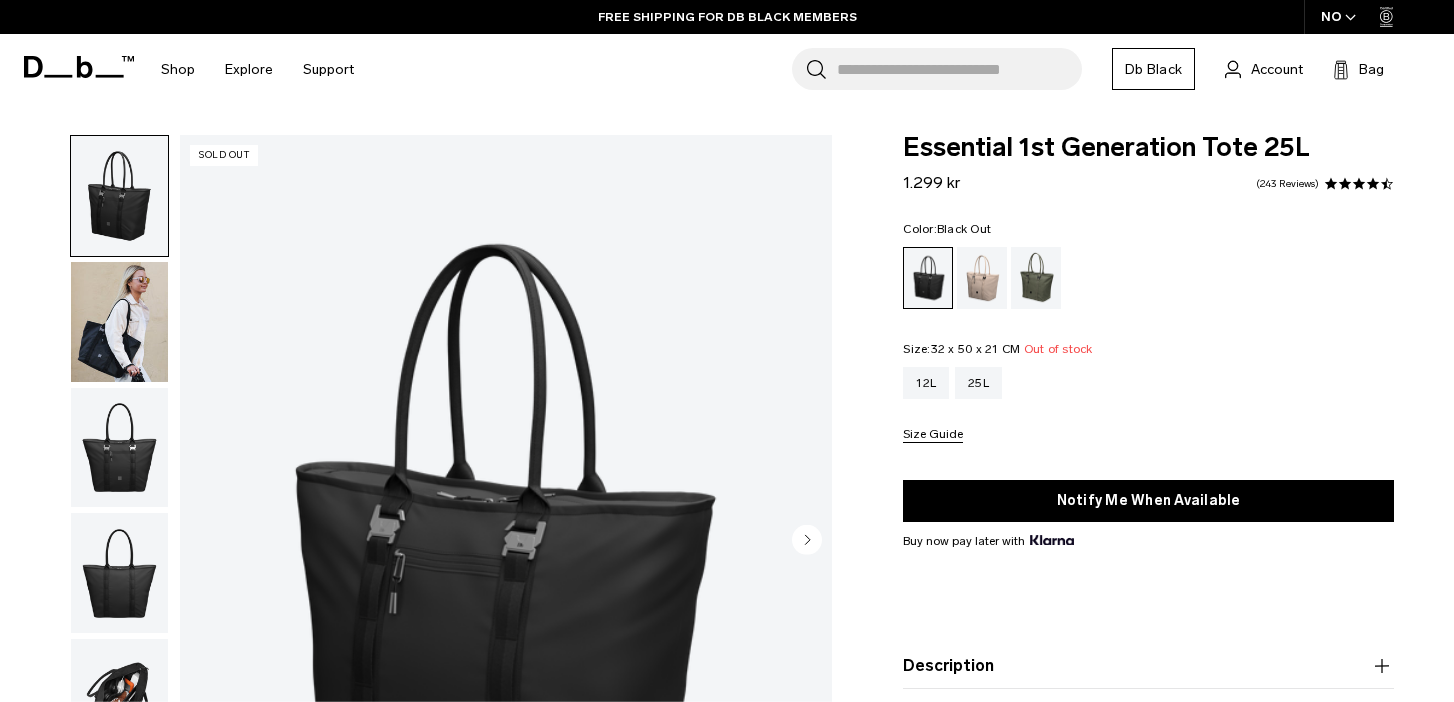 click at bounding box center [119, 196] 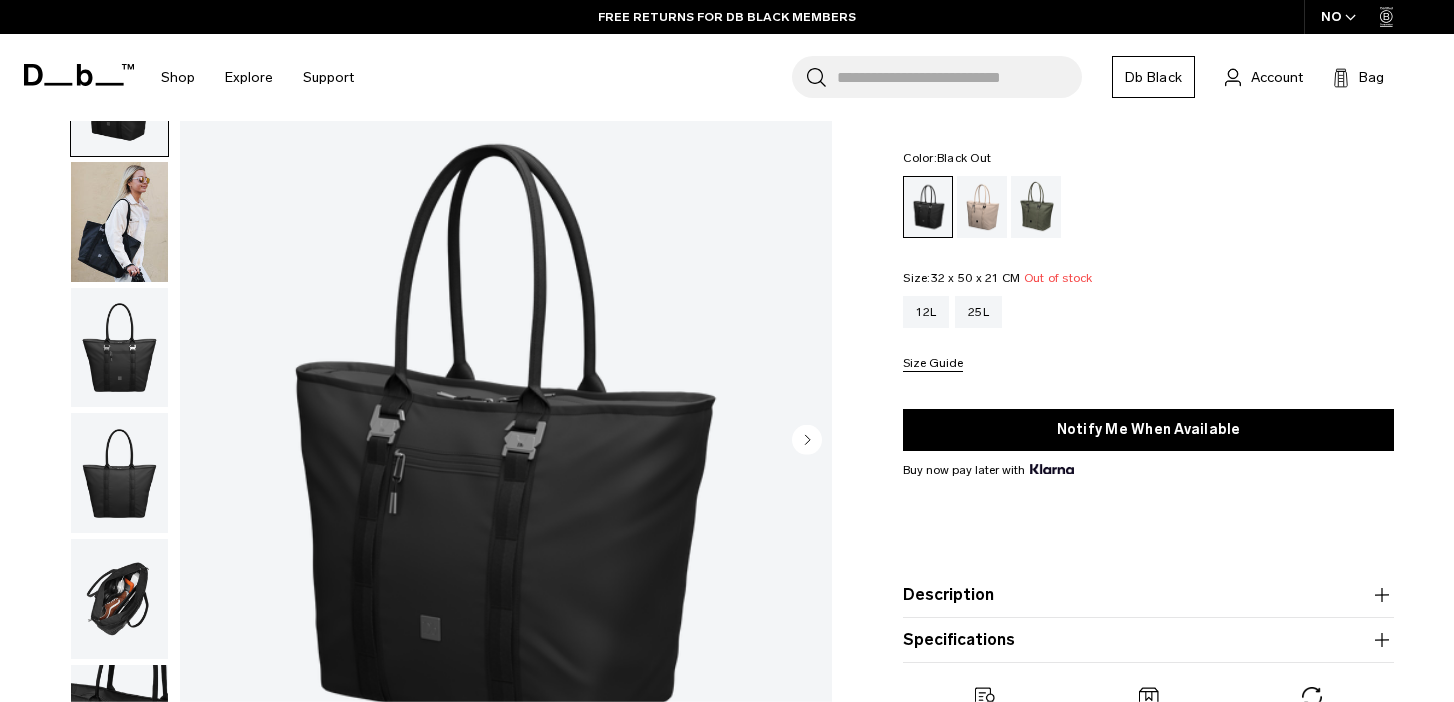 scroll, scrollTop: 0, scrollLeft: 0, axis: both 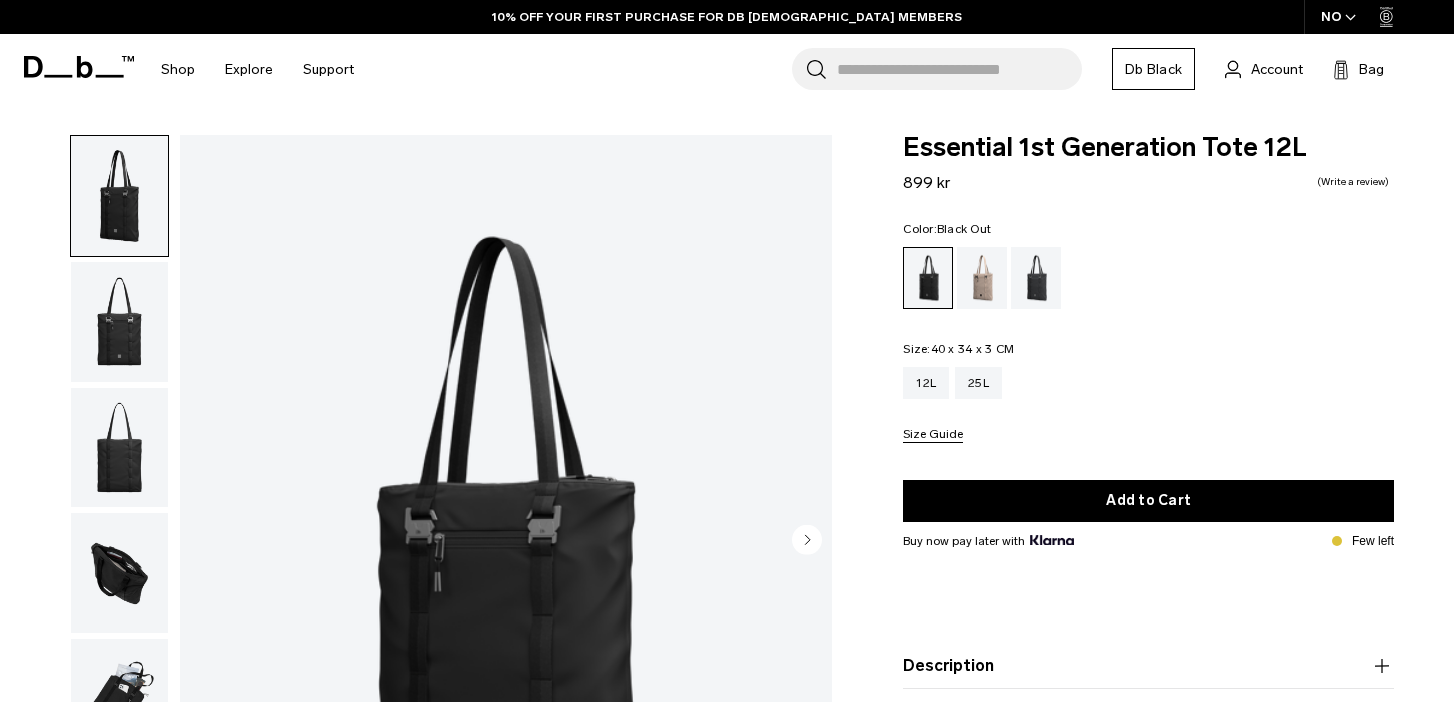 click at bounding box center [119, 322] 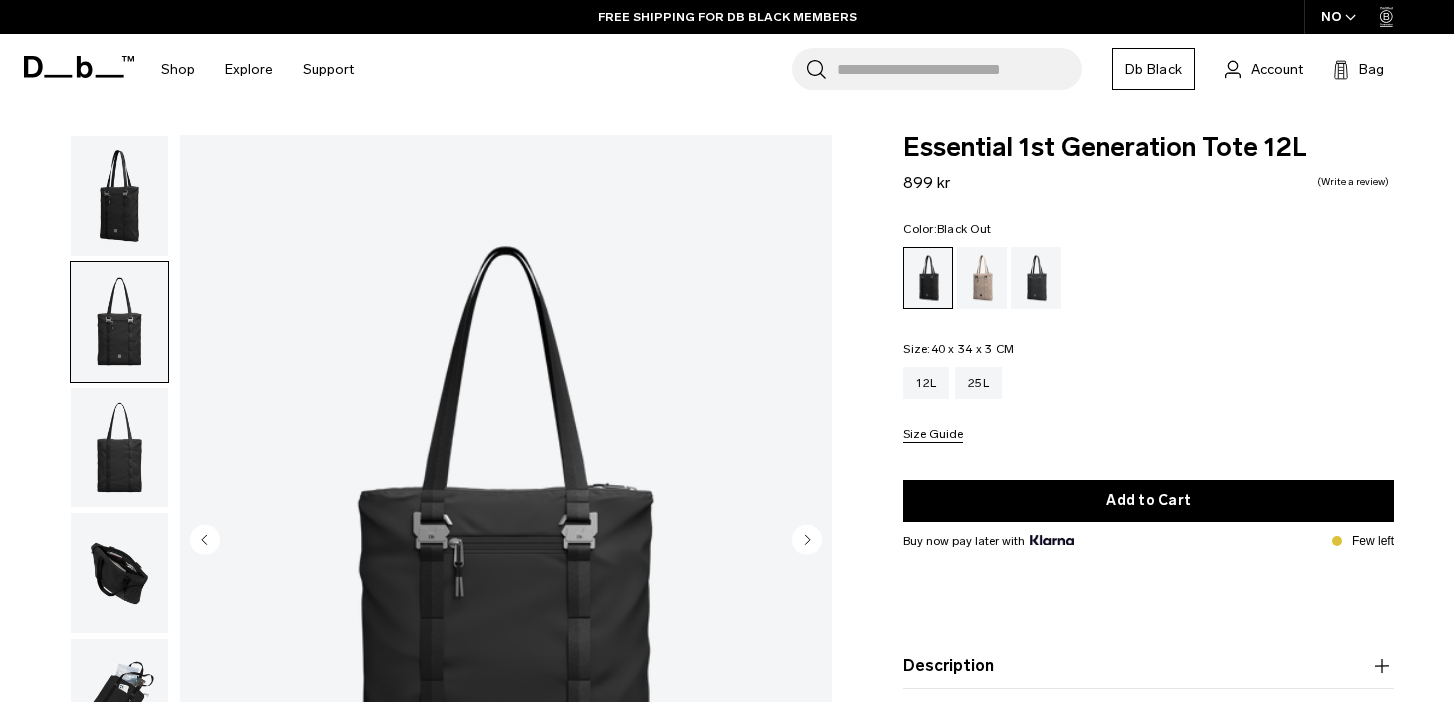 click at bounding box center (119, 448) 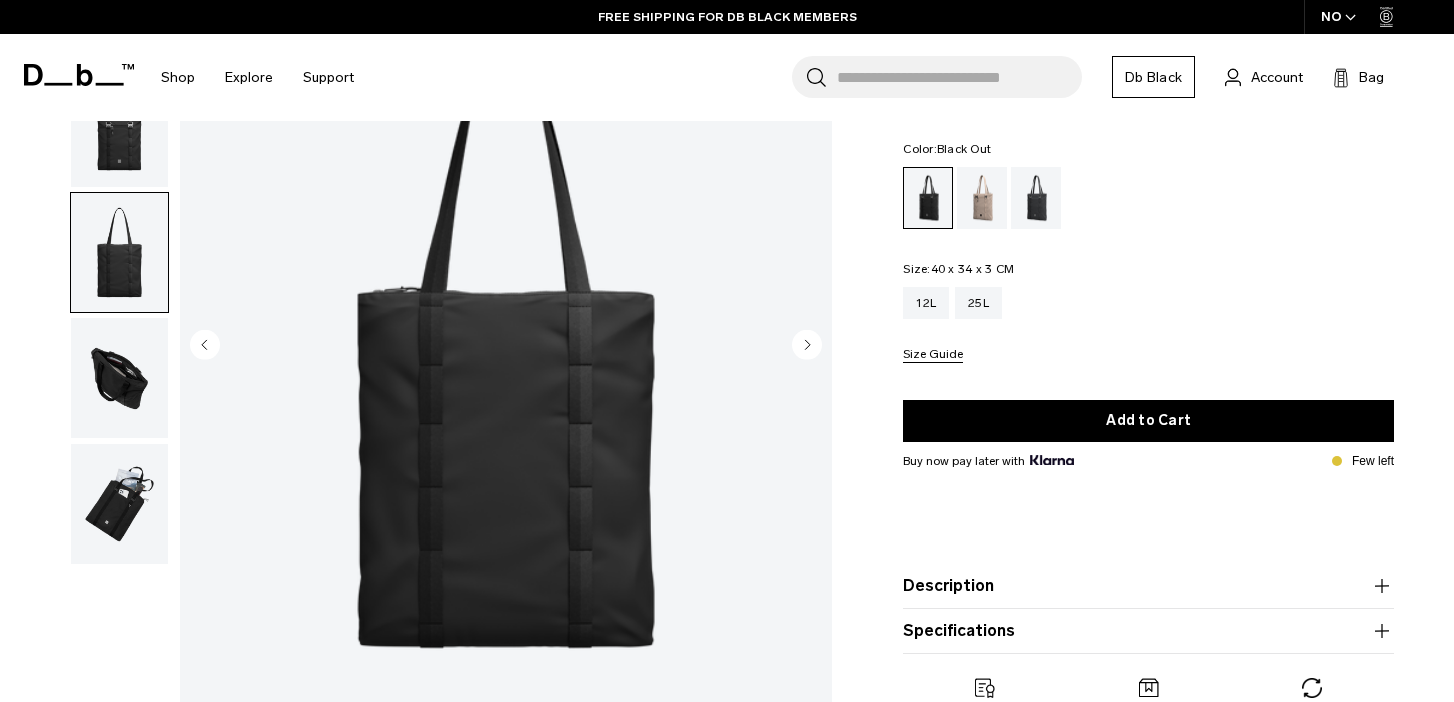 scroll, scrollTop: 196, scrollLeft: 0, axis: vertical 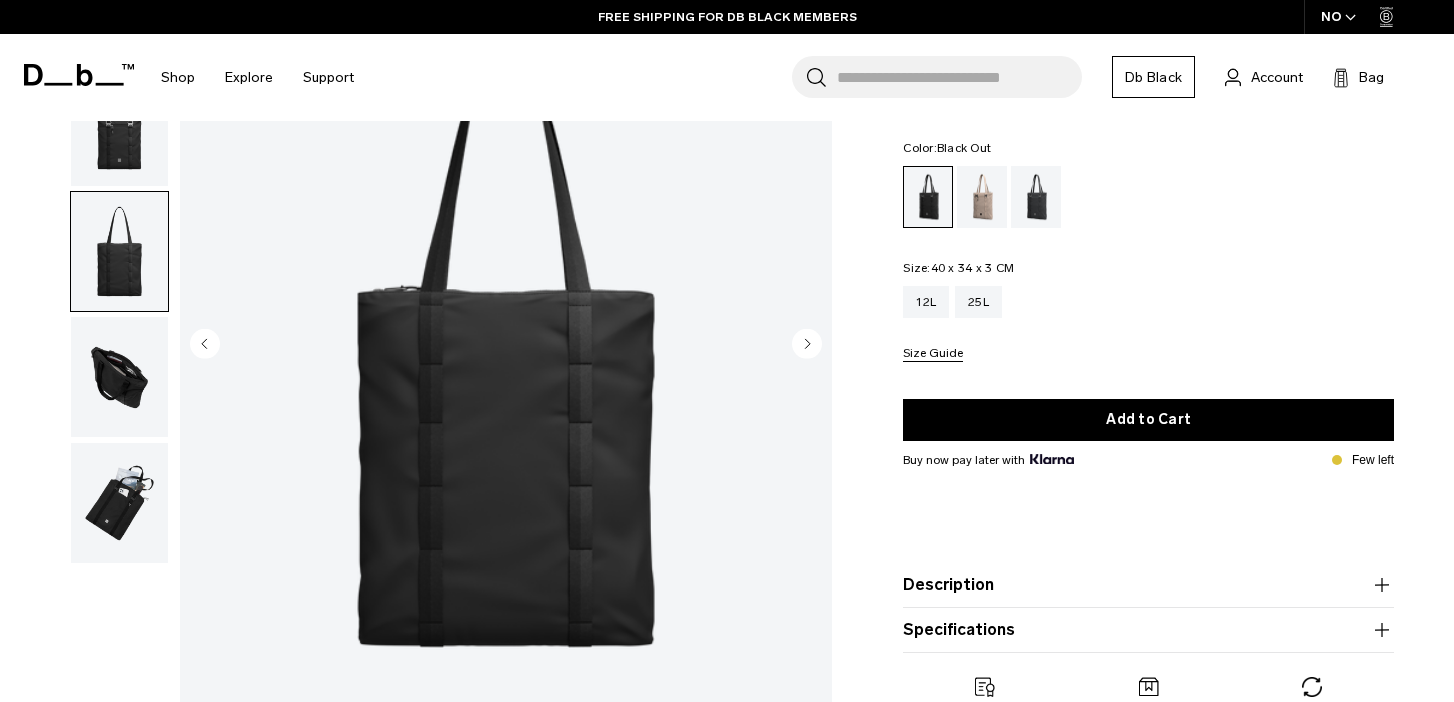 click at bounding box center (119, 377) 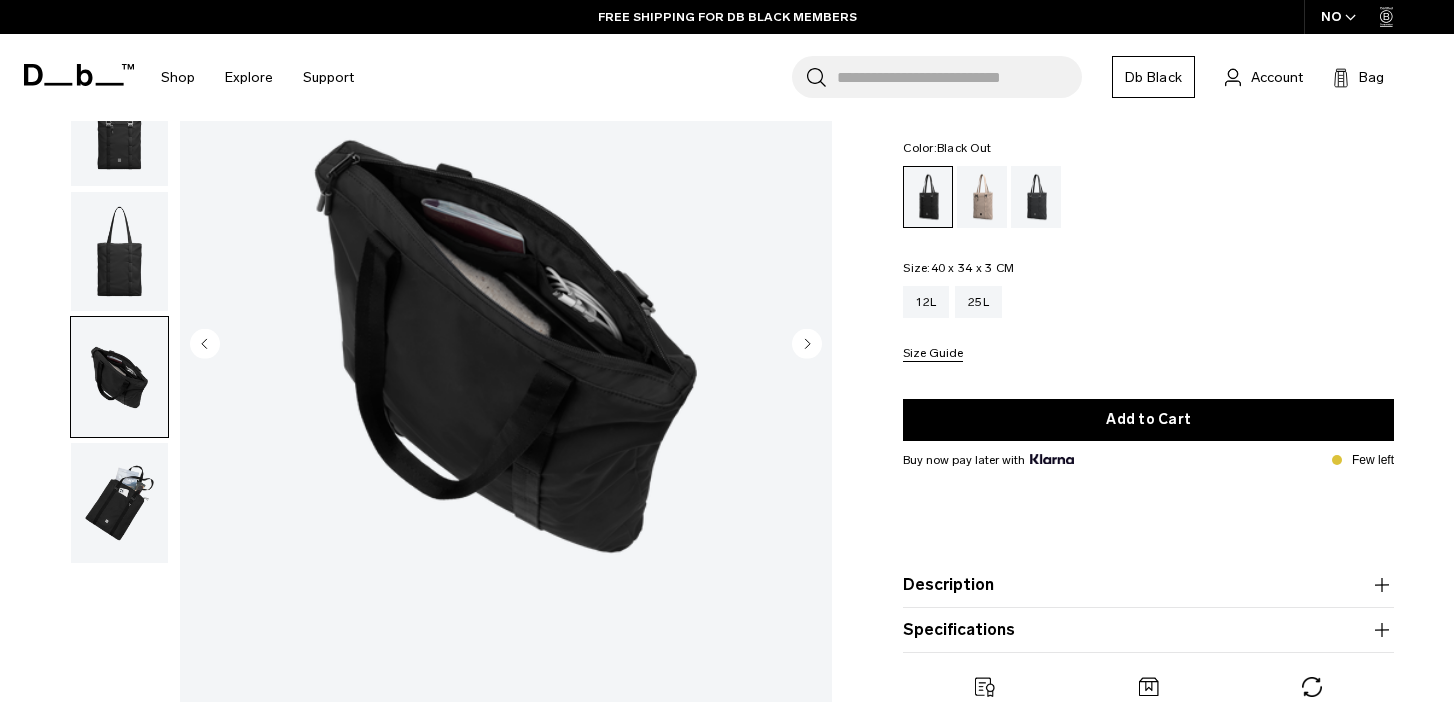 click at bounding box center (119, 503) 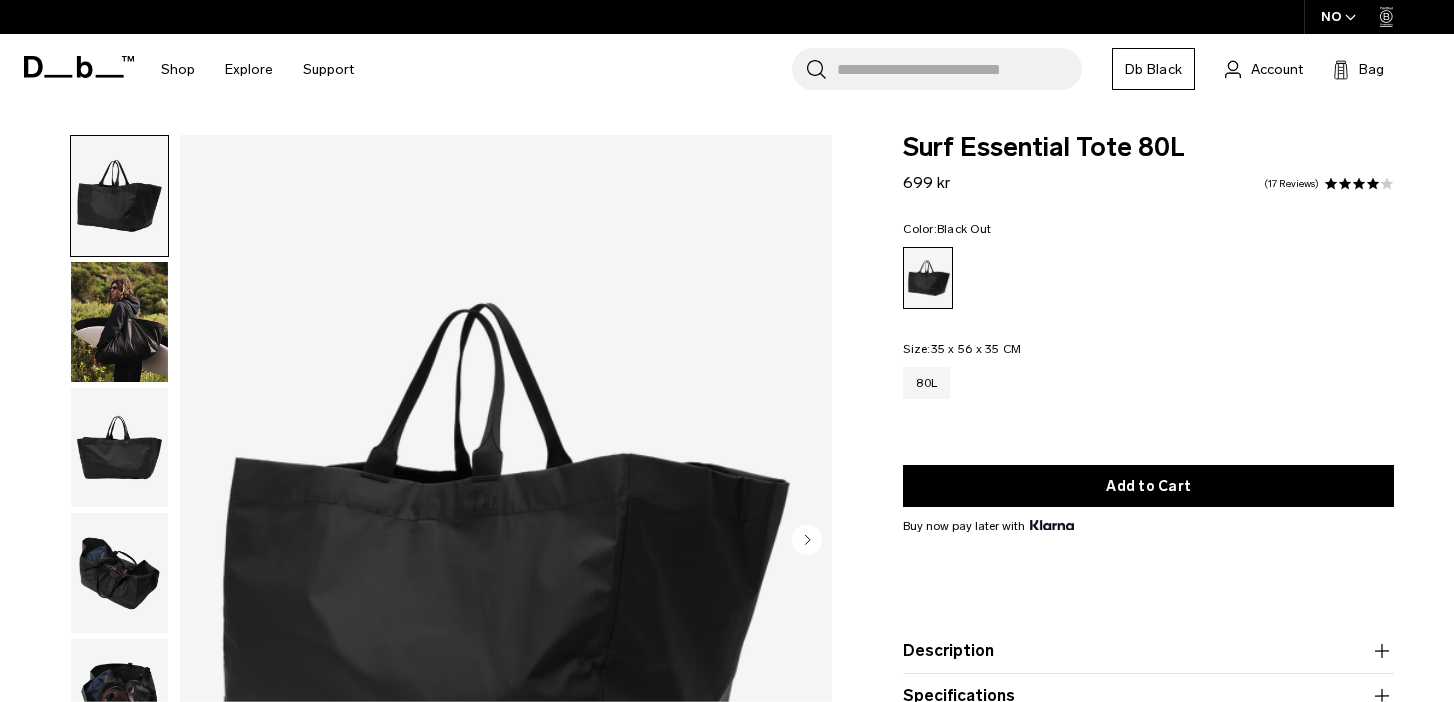 scroll, scrollTop: 38, scrollLeft: 0, axis: vertical 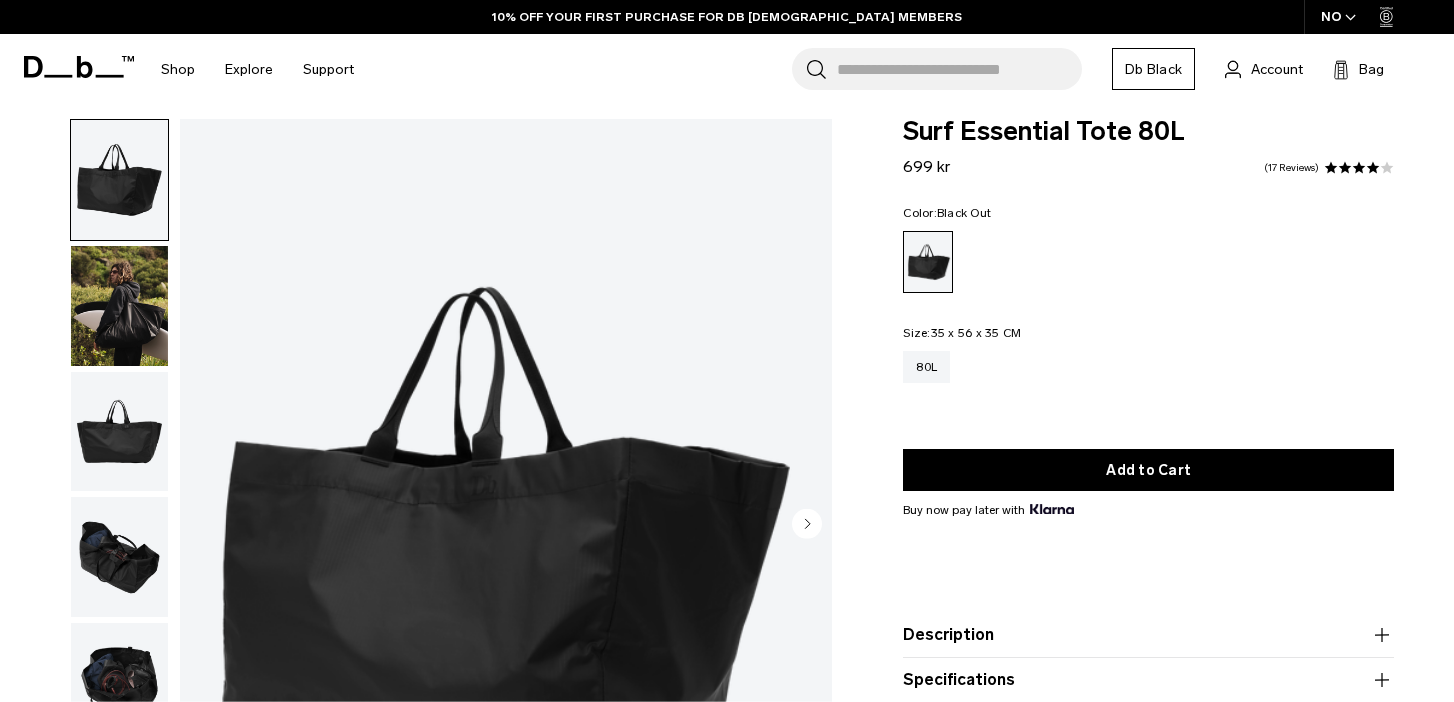 click at bounding box center [119, 306] 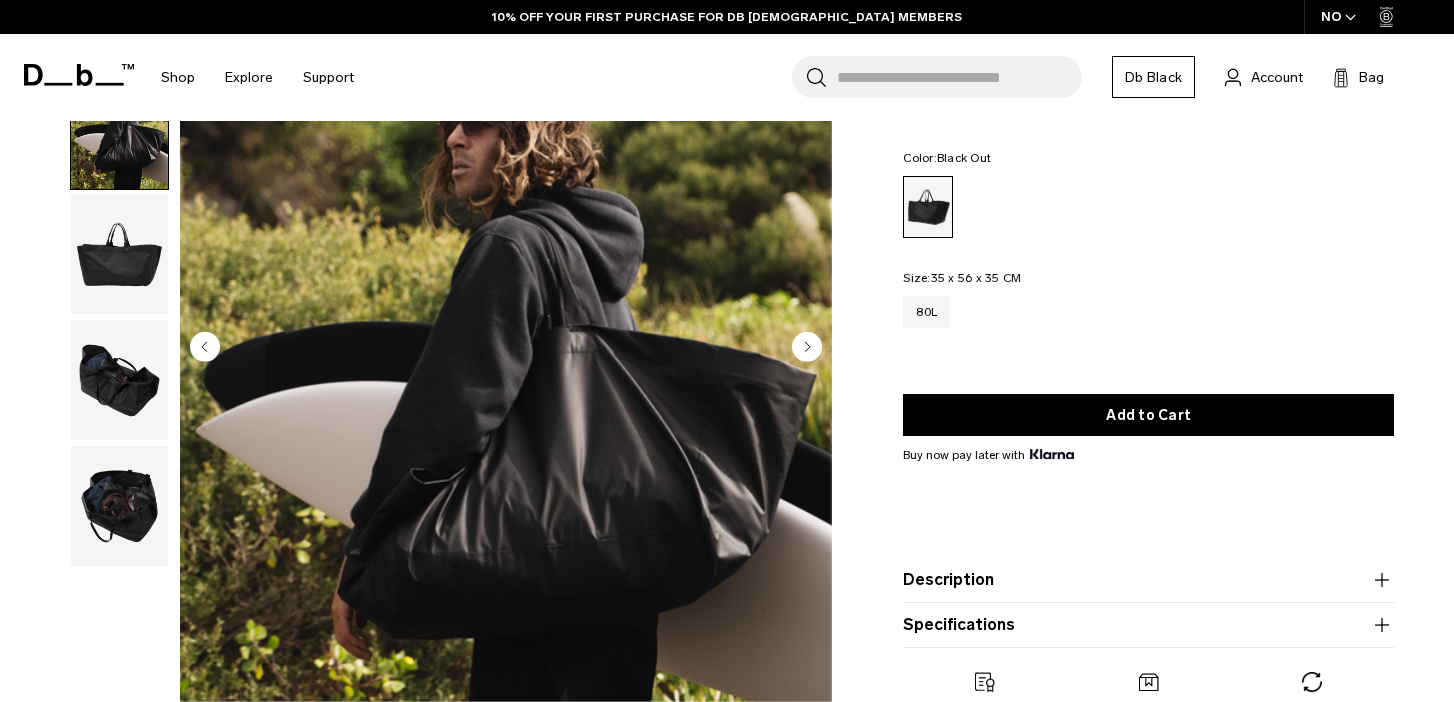 scroll, scrollTop: 212, scrollLeft: 0, axis: vertical 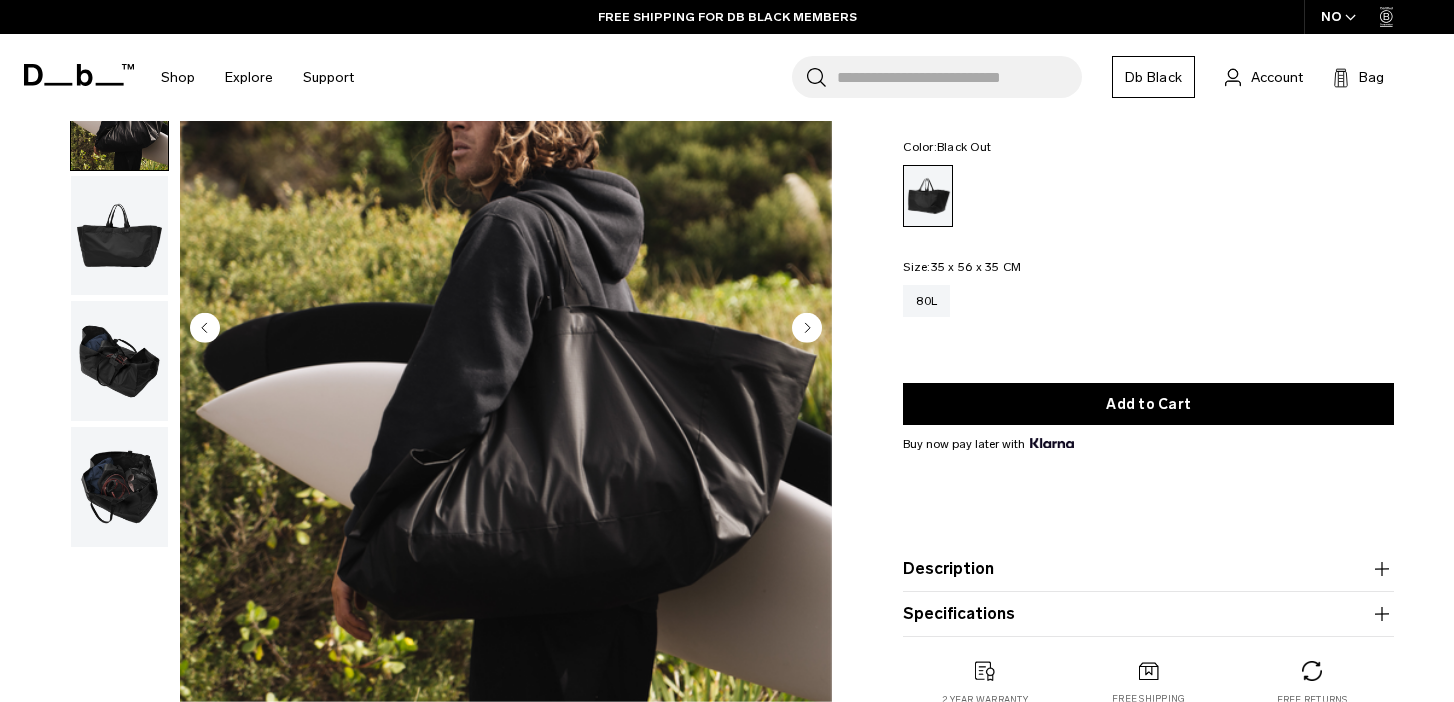 click at bounding box center [119, 361] 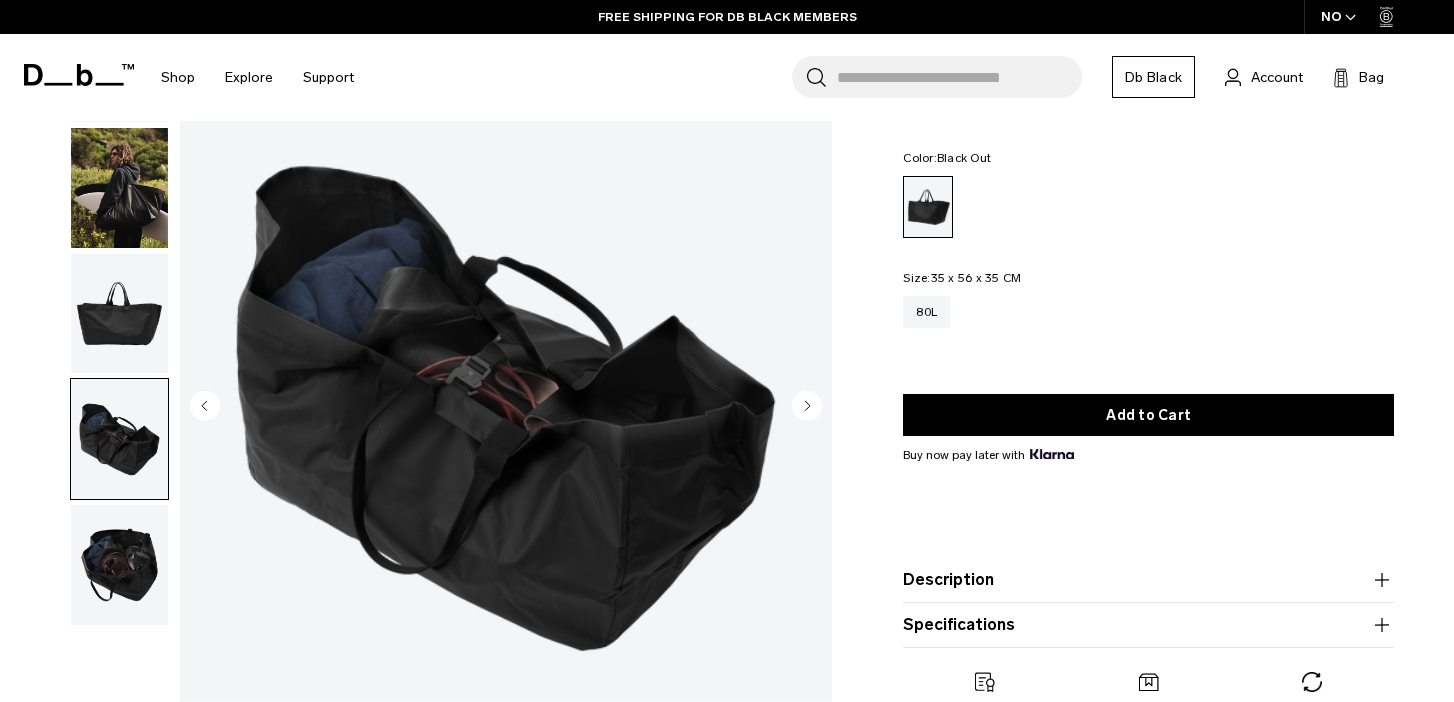 scroll, scrollTop: 131, scrollLeft: 0, axis: vertical 